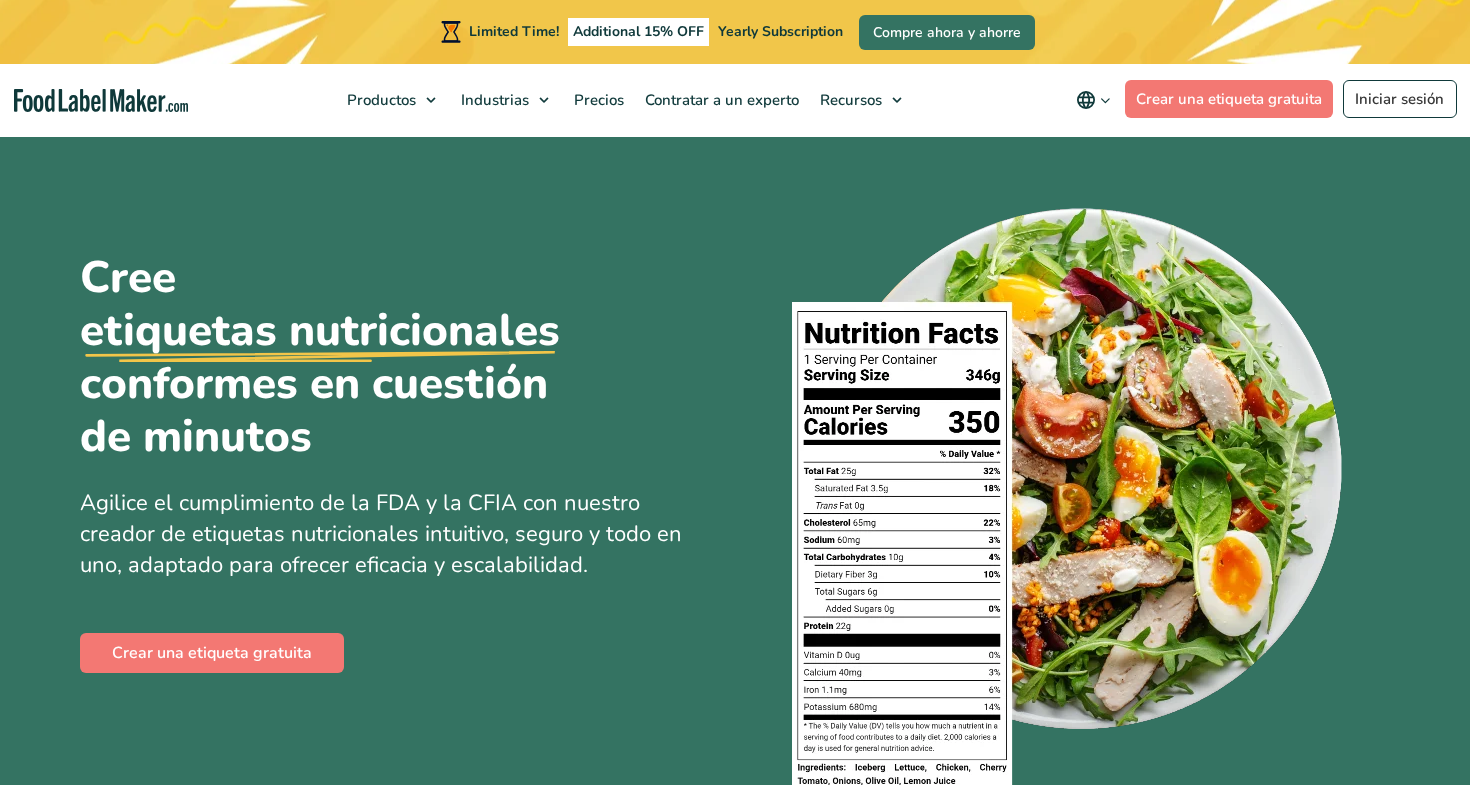 scroll, scrollTop: 0, scrollLeft: 0, axis: both 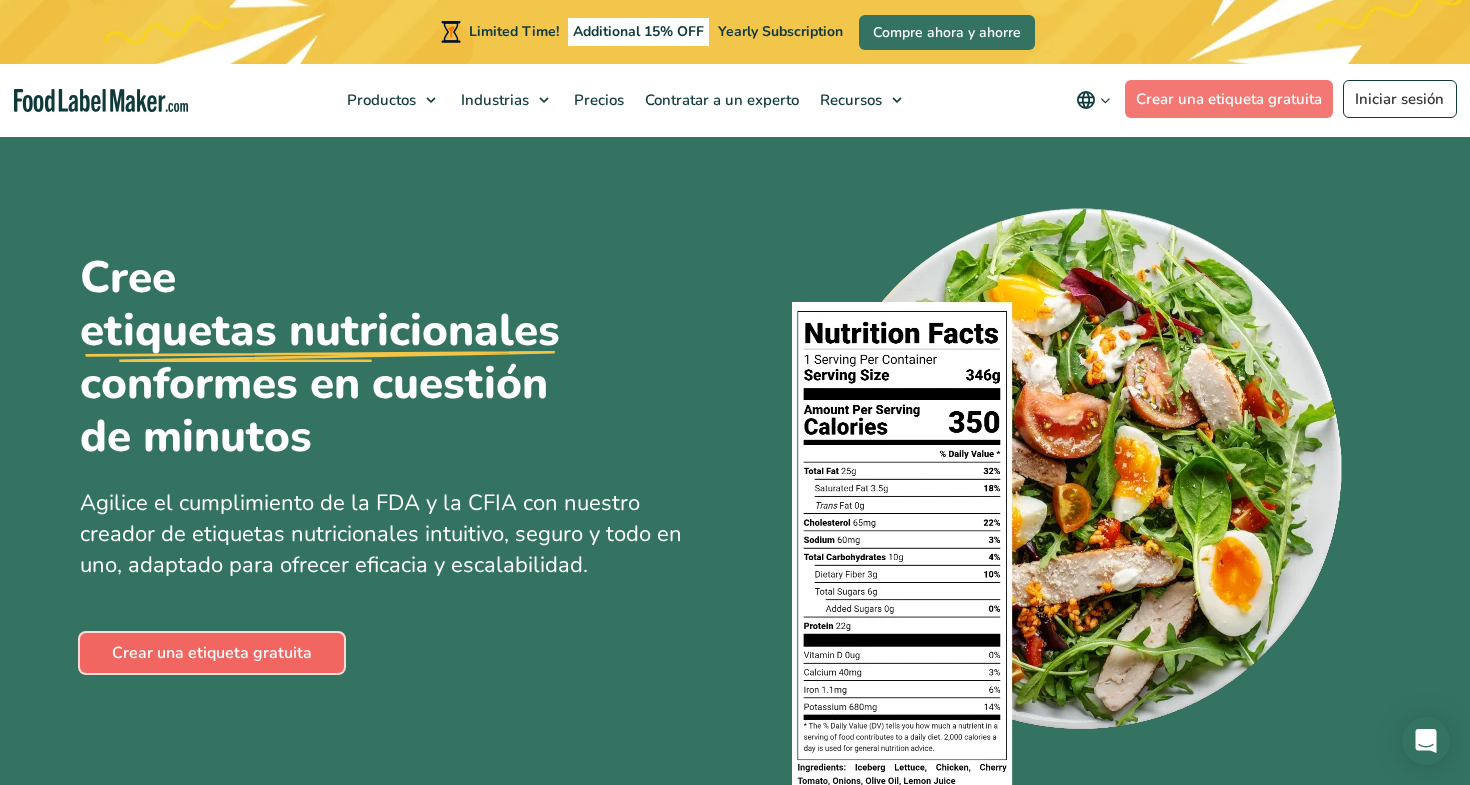 click on "Crear una etiqueta gratuita" at bounding box center [212, 653] 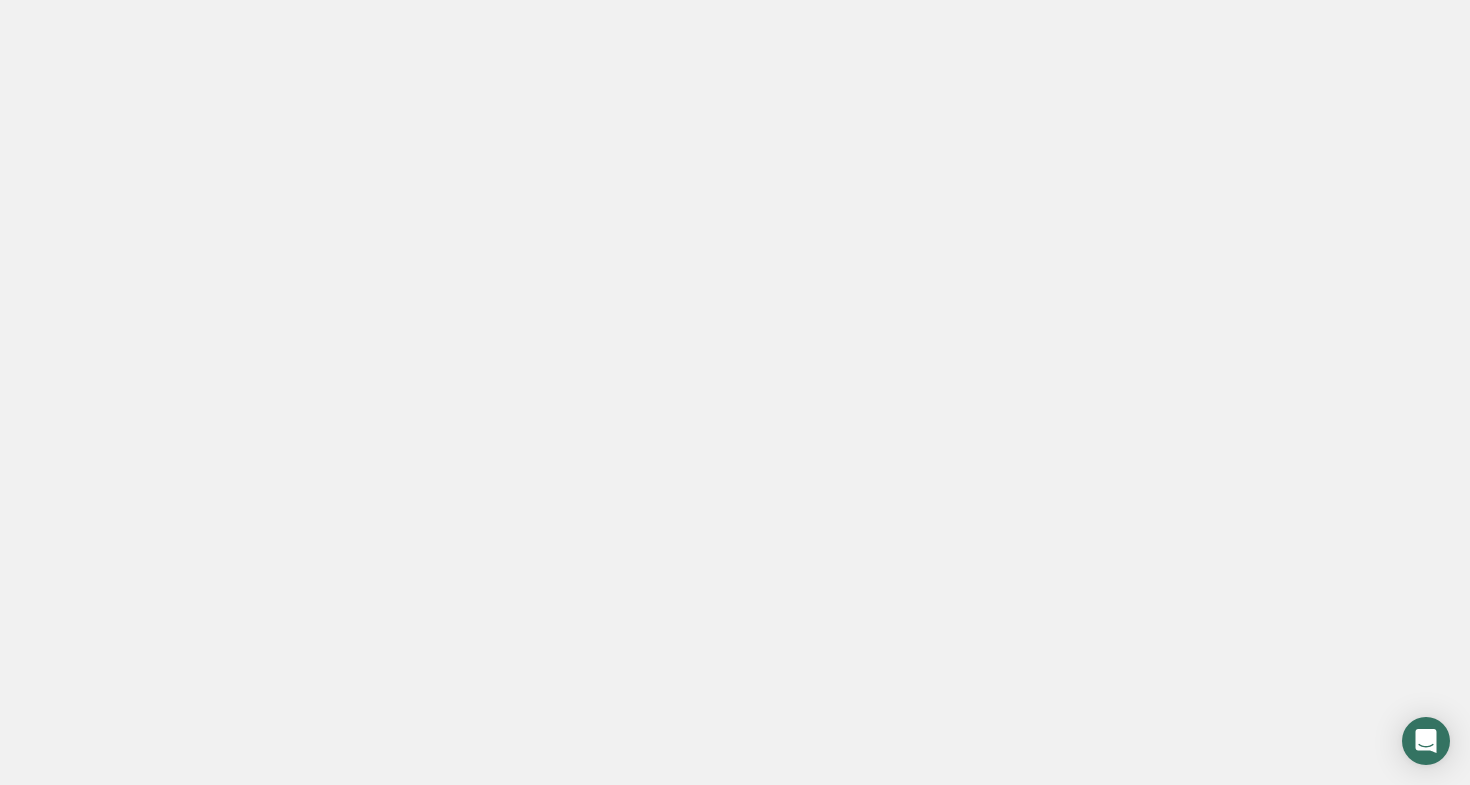 scroll, scrollTop: 0, scrollLeft: 0, axis: both 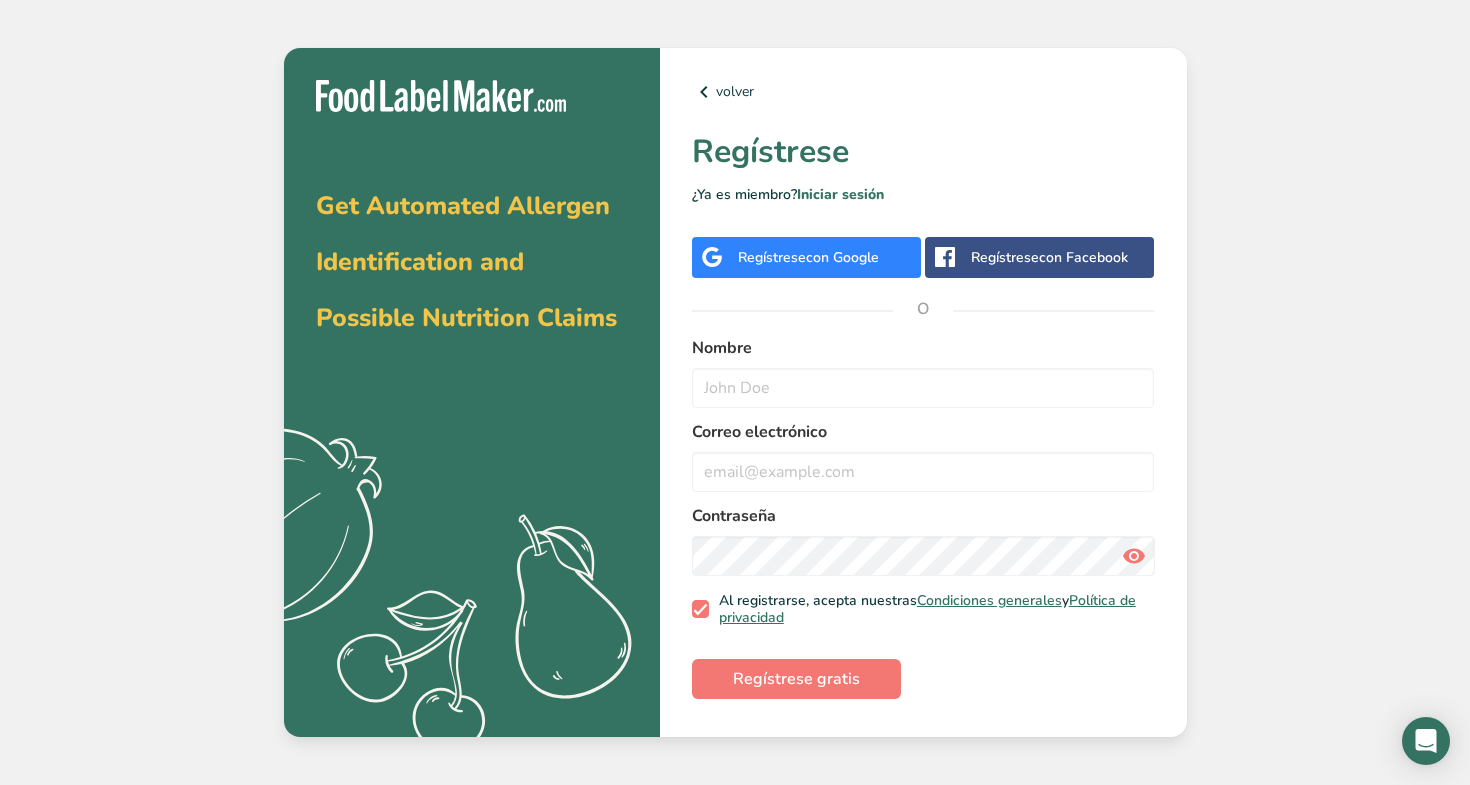 click on "Regístrese  con Google" at bounding box center (808, 257) 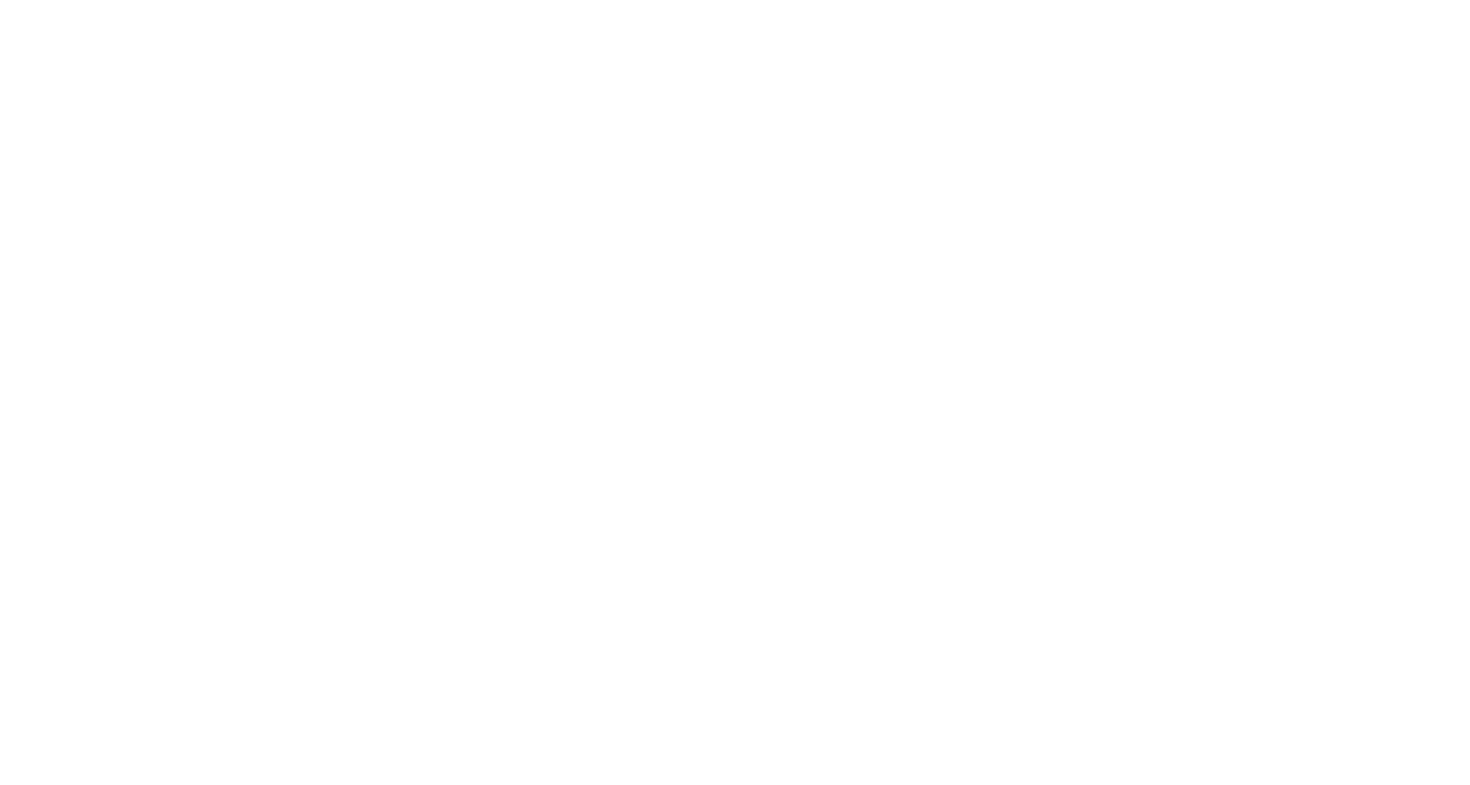 scroll, scrollTop: 0, scrollLeft: 0, axis: both 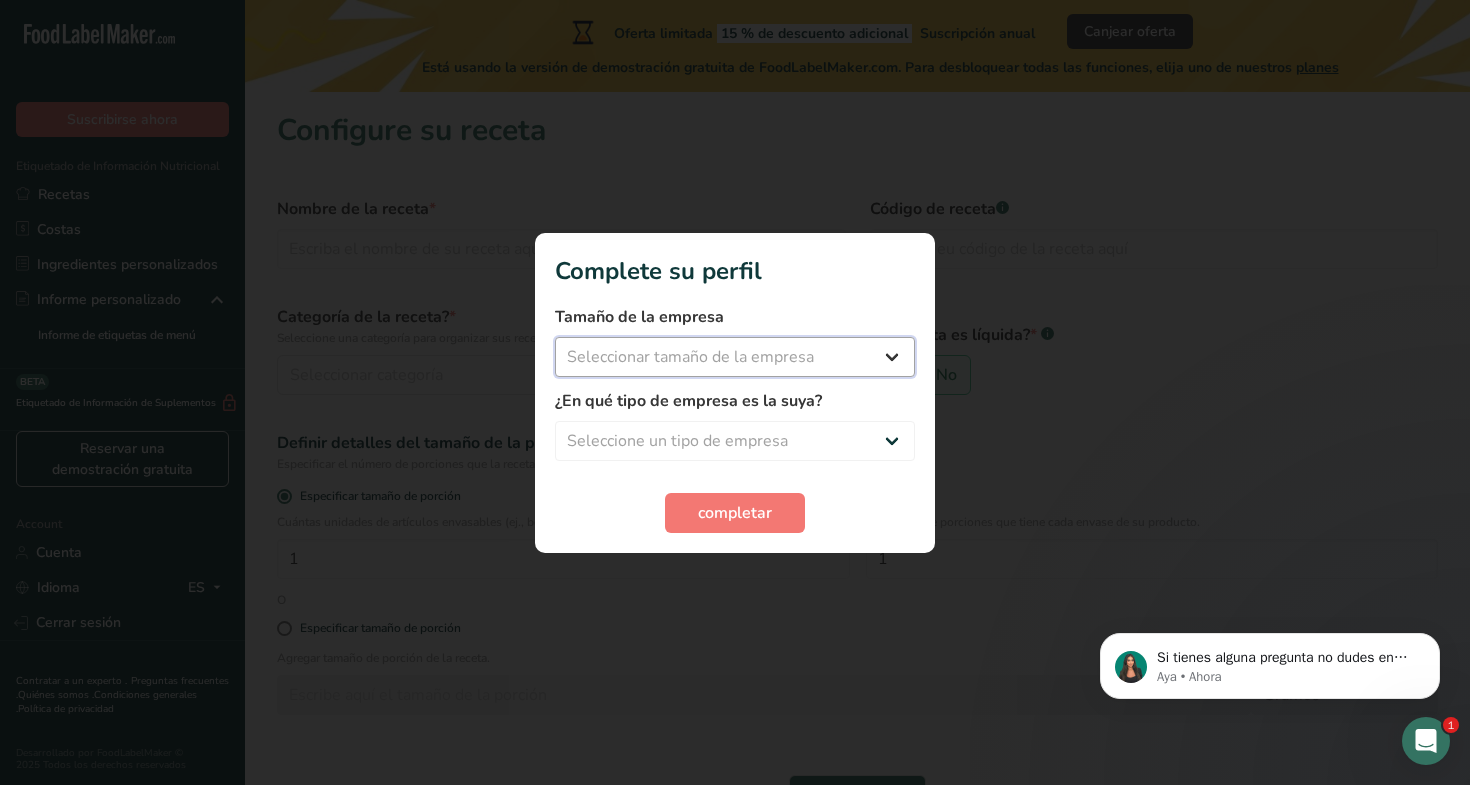 click on "Seleccionar tamaño de la empresa
Menos de 10 empleados
De 10 a 50 empleados
De 51 a 500 empleados
Más de 500 empleados" at bounding box center (735, 357) 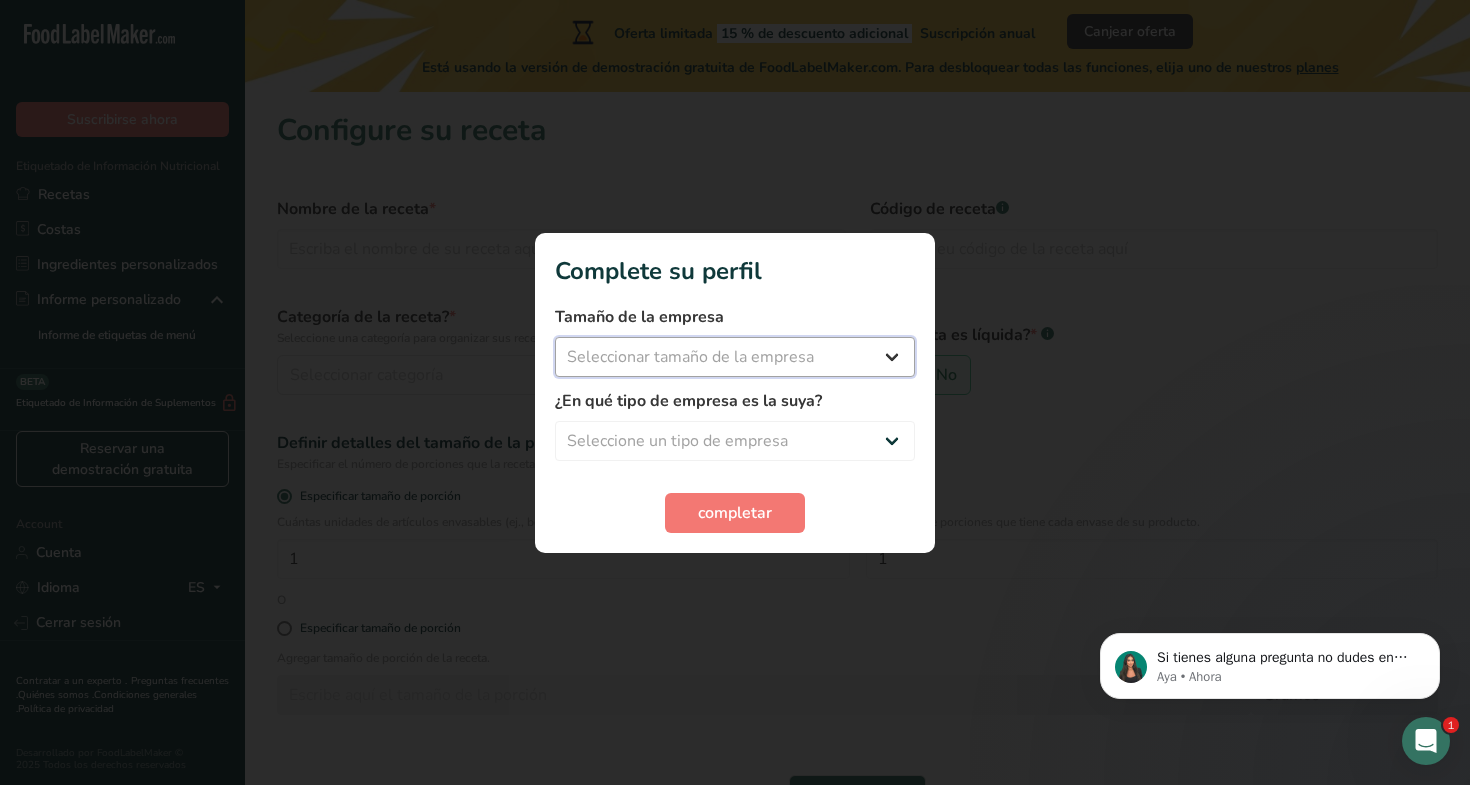 select on "1" 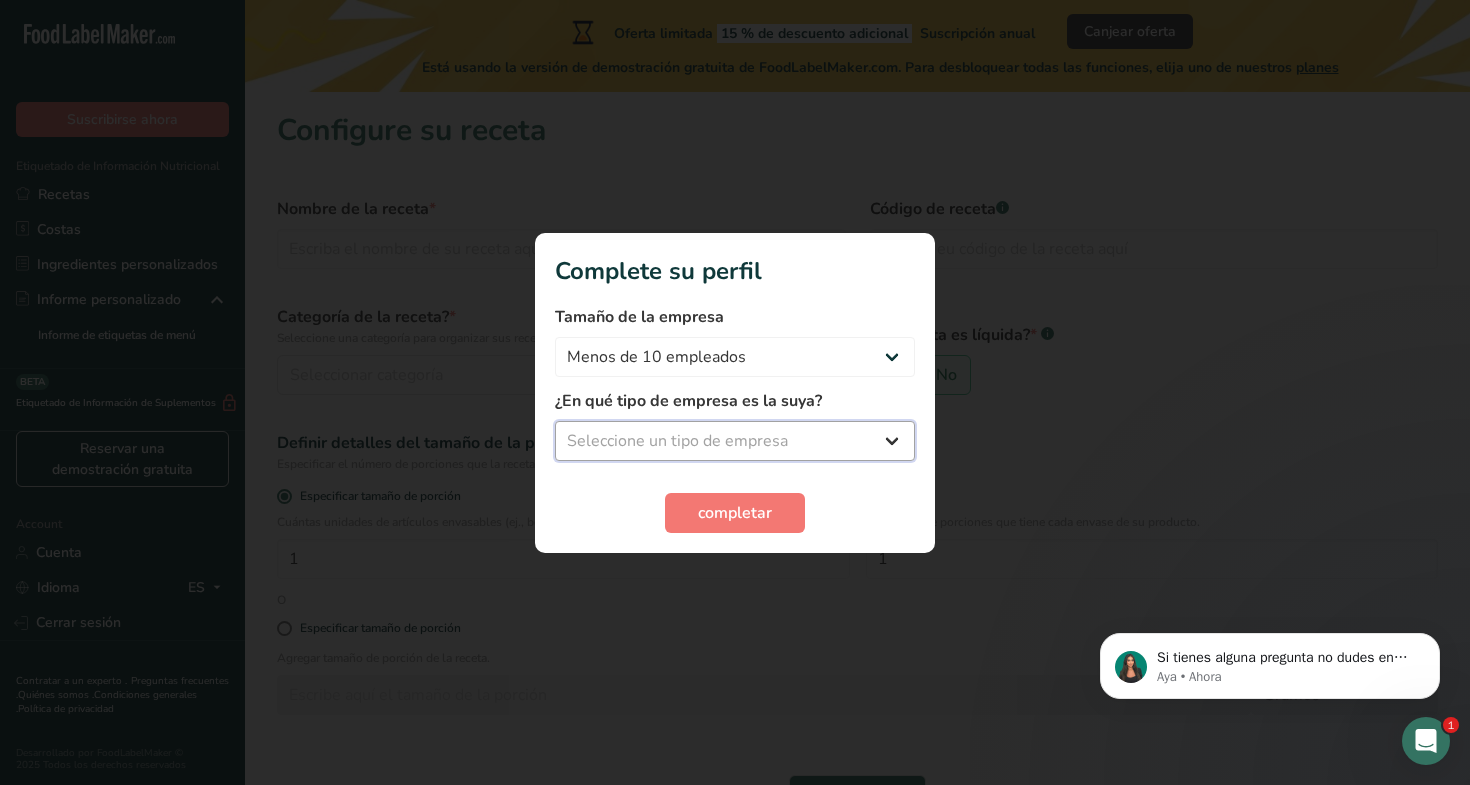 click on "Seleccione un tipo de empresa
Fabricante de alimentos envasados
Restaurante y cafetería
Panadería
Empresa de comidas preparadas y cáterin
Nutricionista
Bloguero gastronómico
Entrenador personal
Otro" at bounding box center [735, 441] 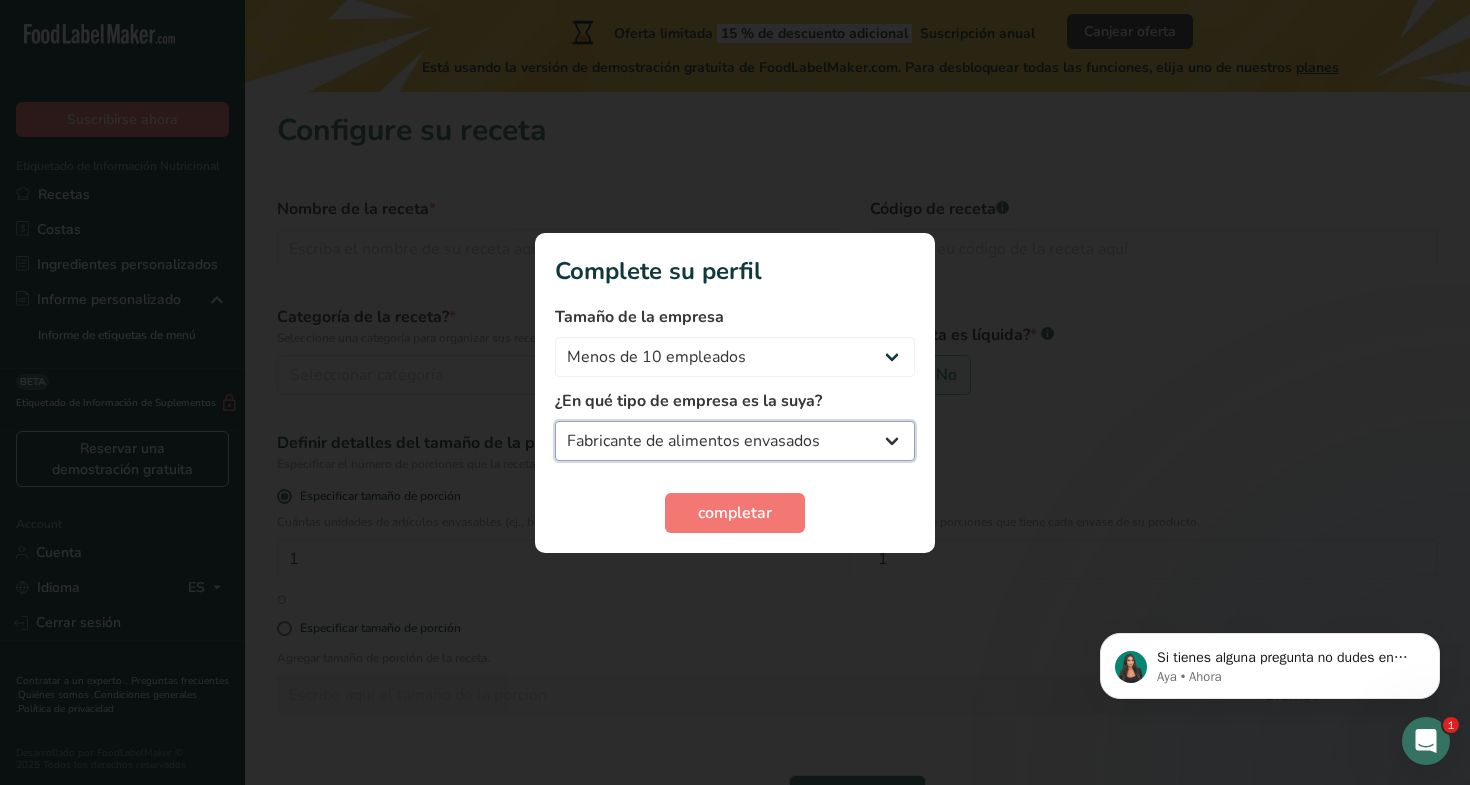 click on "Fabricante de alimentos envasados
Restaurante y cafetería
Panadería
Empresa de comidas preparadas y cáterin
Nutricionista
Bloguero gastronómico
Entrenador personal
Otro" at bounding box center (735, 441) 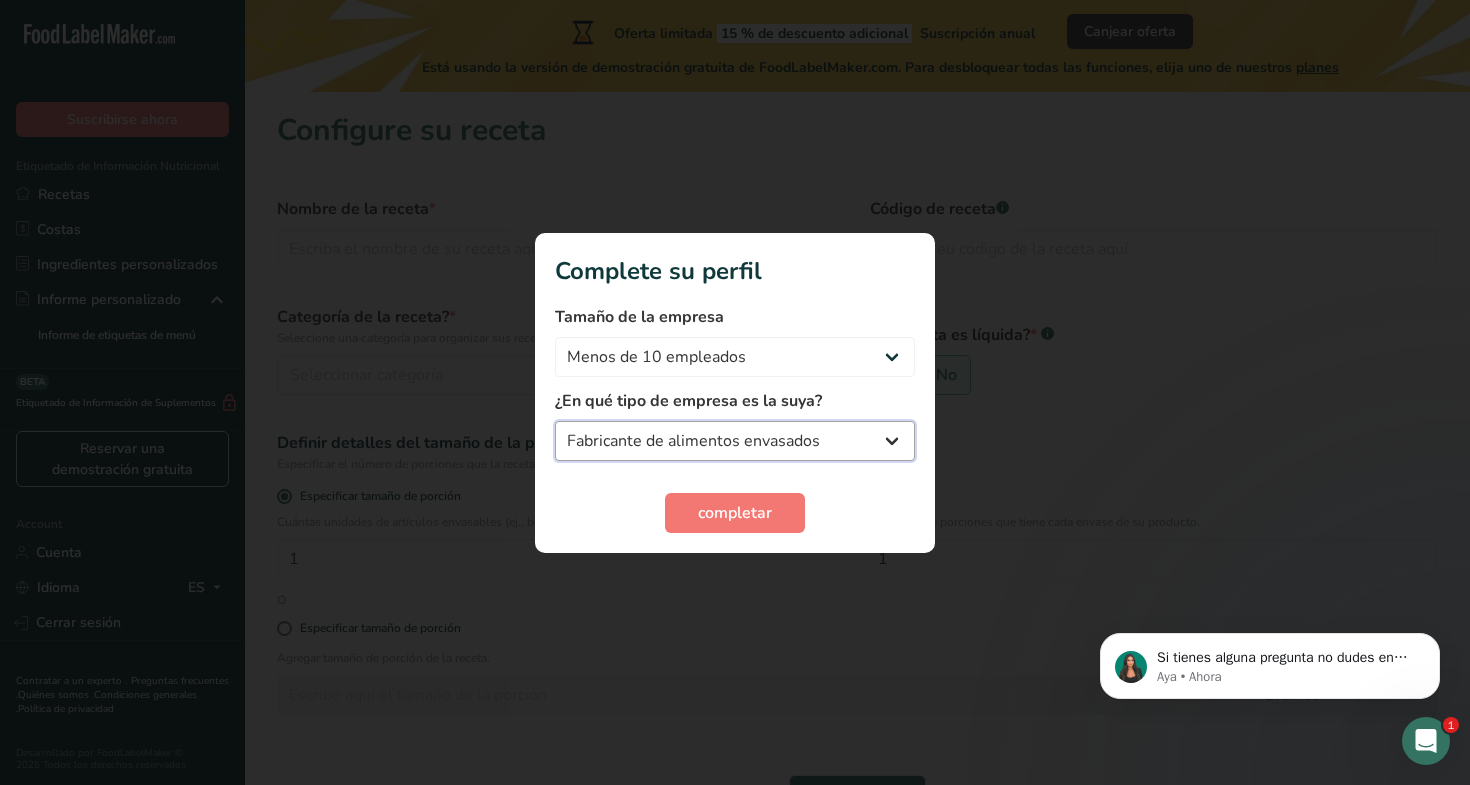 select on "8" 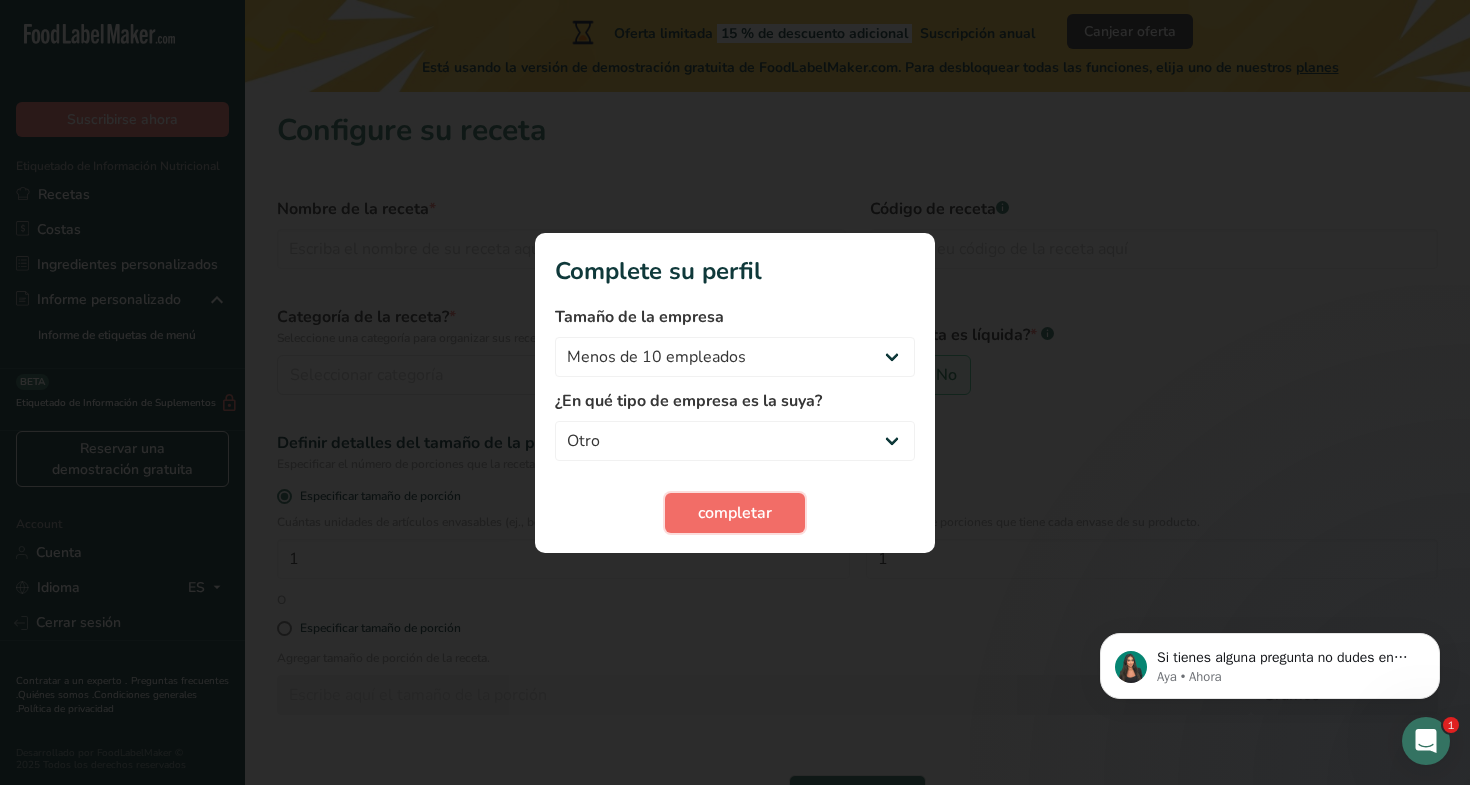 click on "completar" at bounding box center (735, 513) 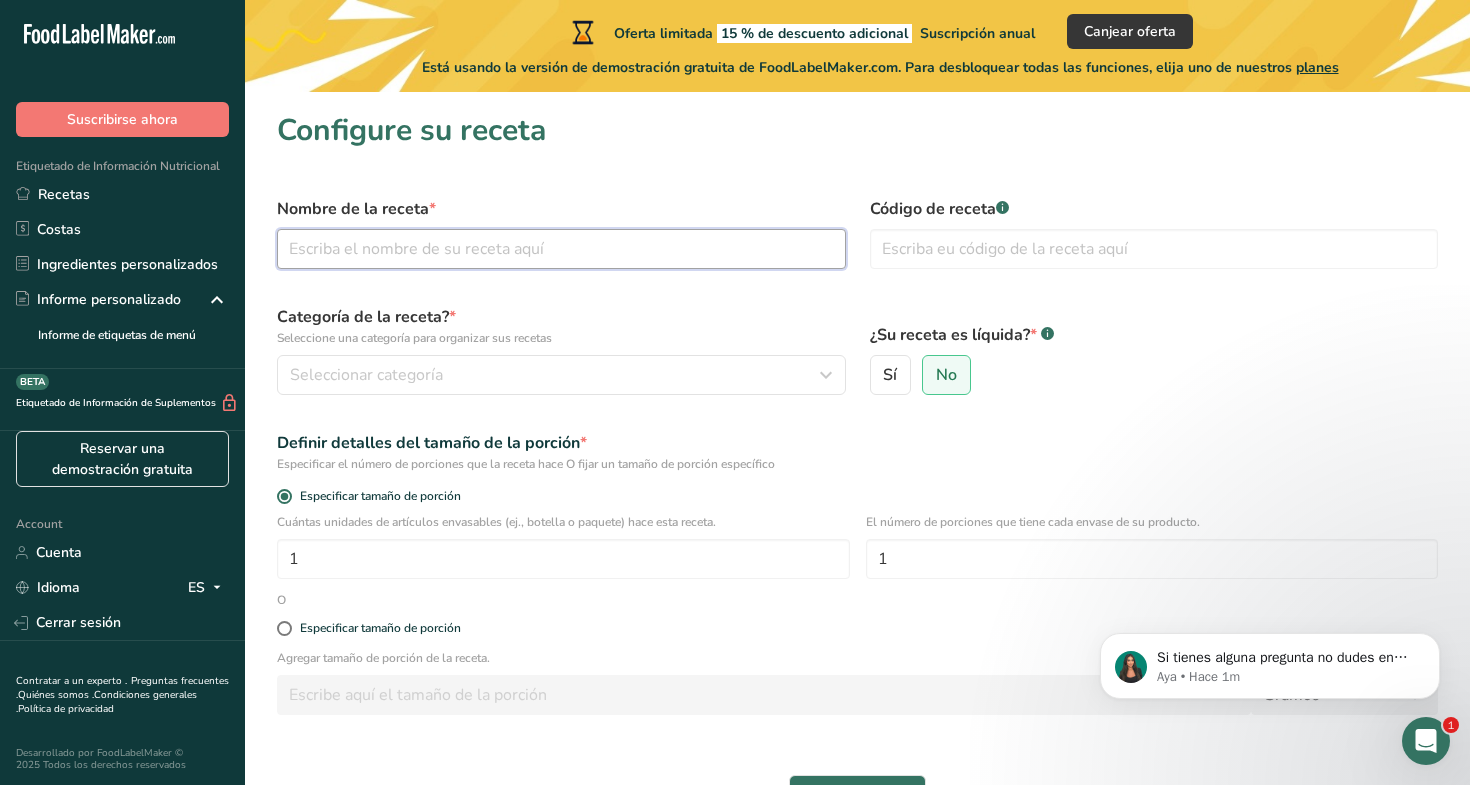 click at bounding box center [561, 249] 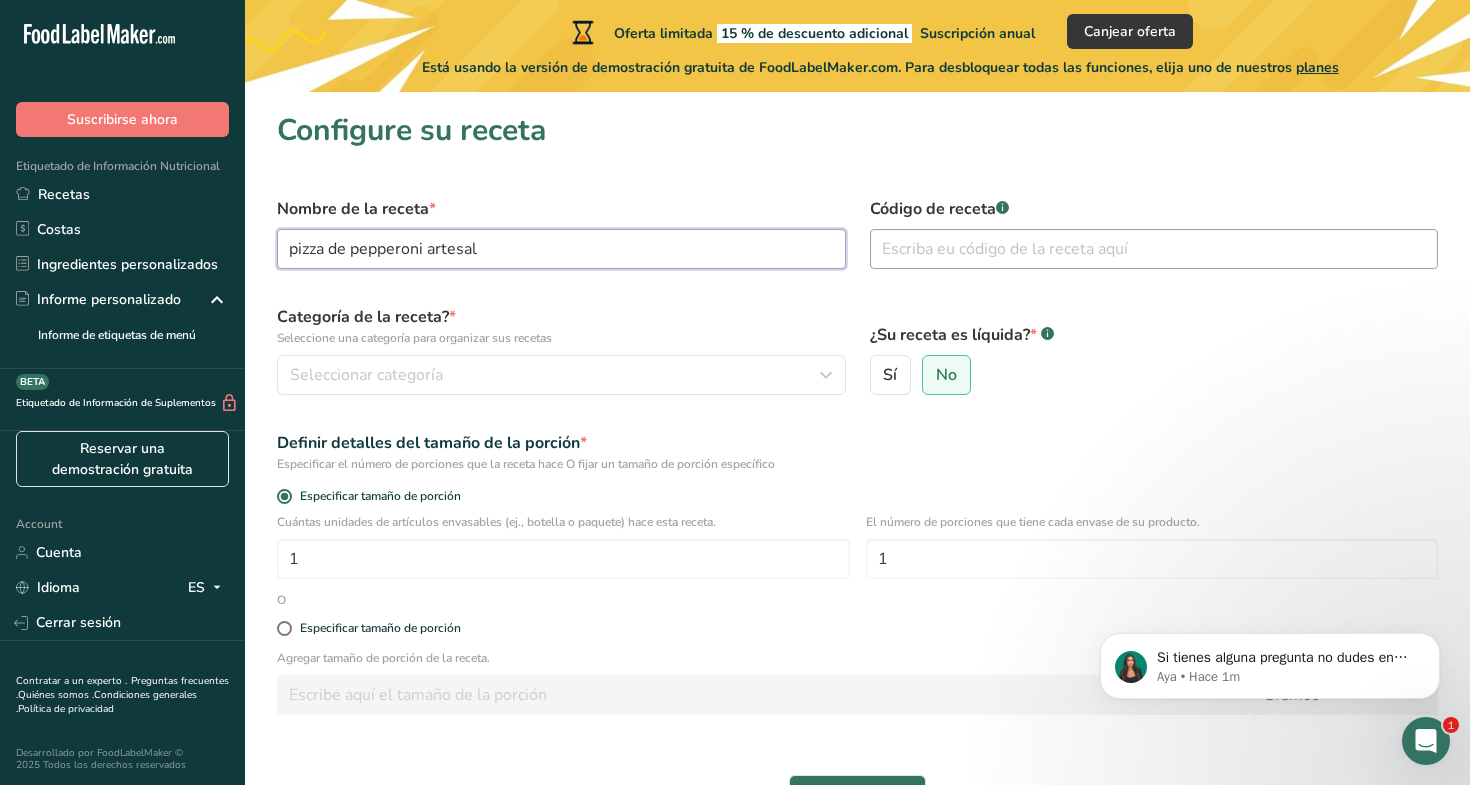 type on "pizza de pepperoni artesal" 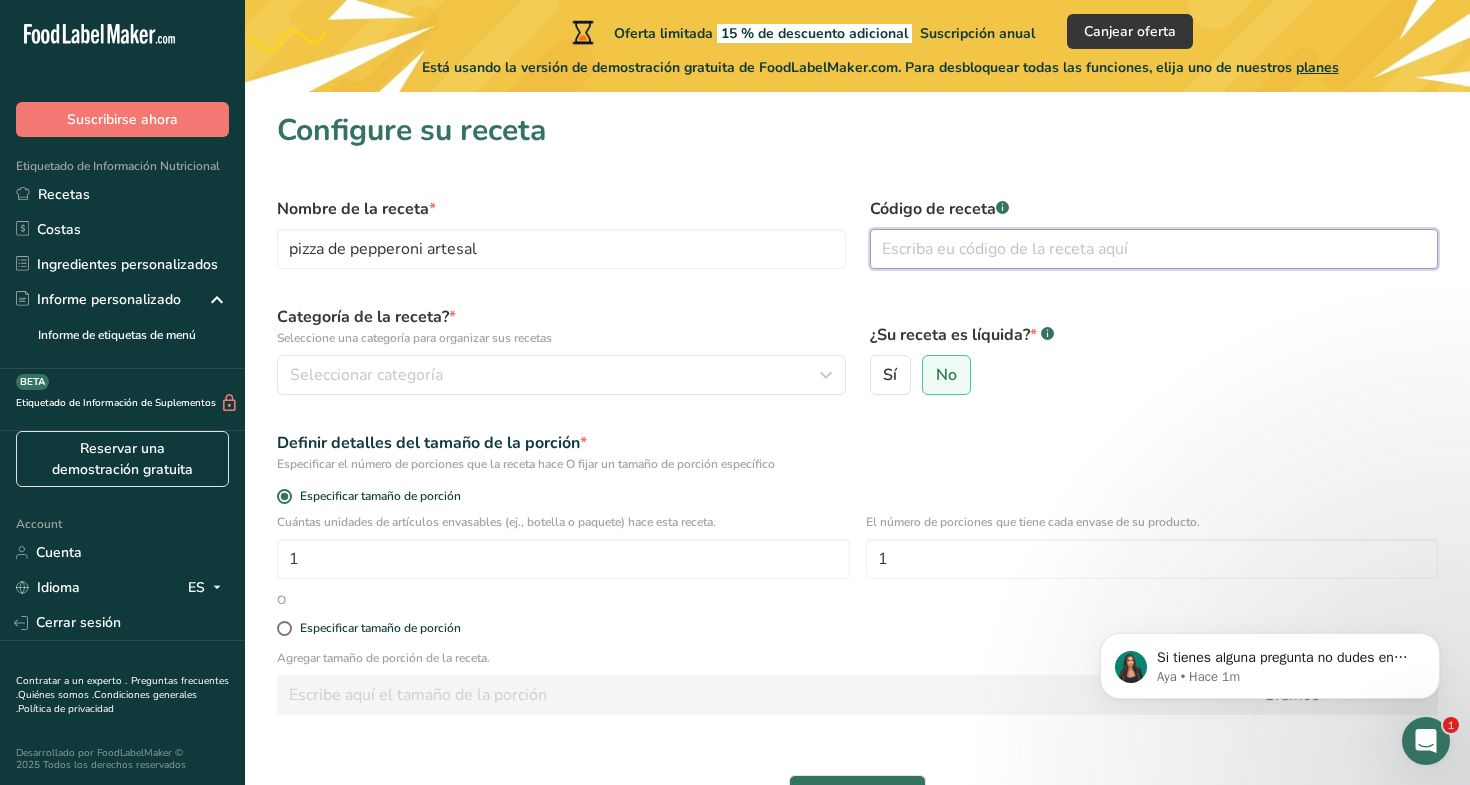 click at bounding box center (1154, 249) 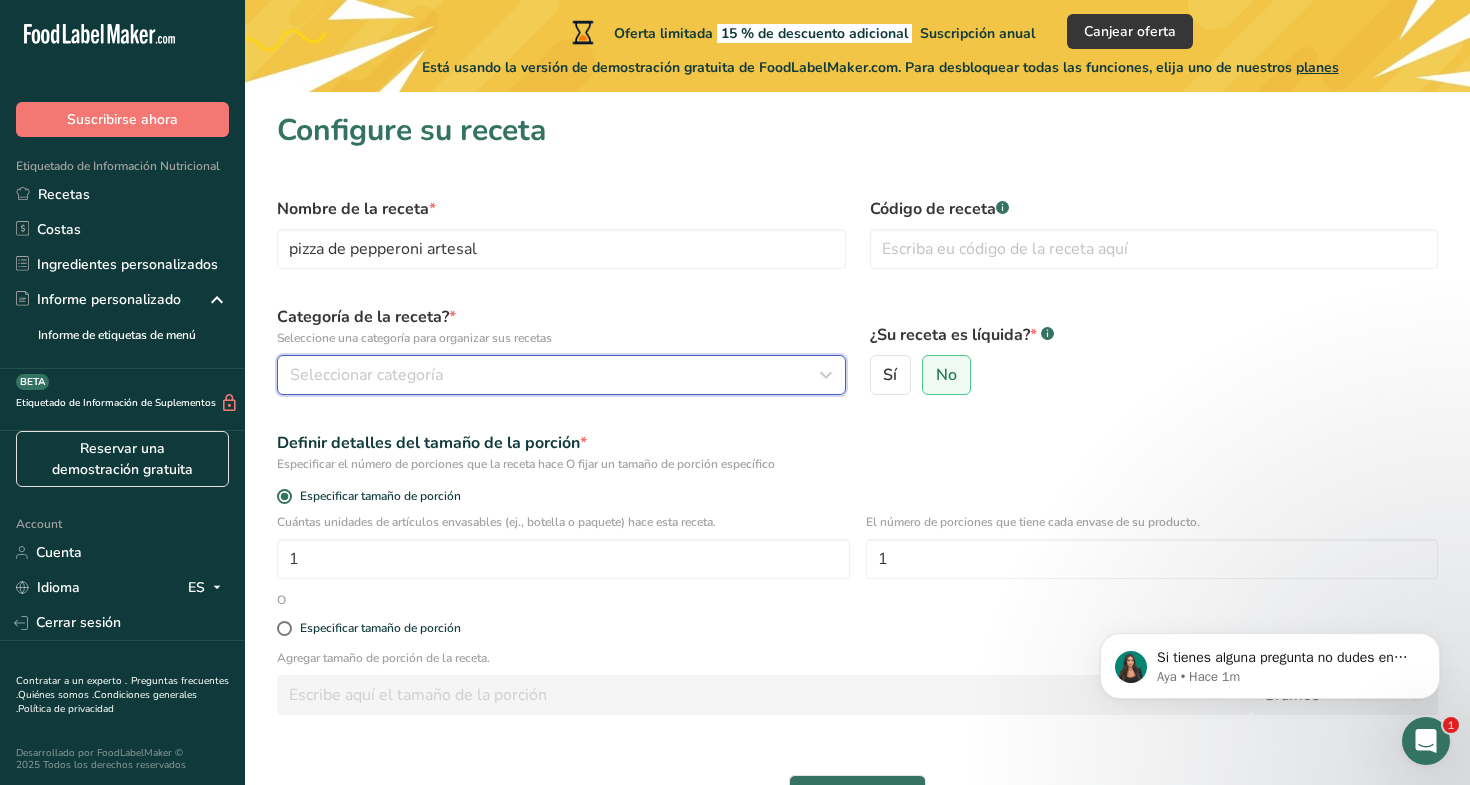 click on "Seleccionar categoría" at bounding box center (555, 375) 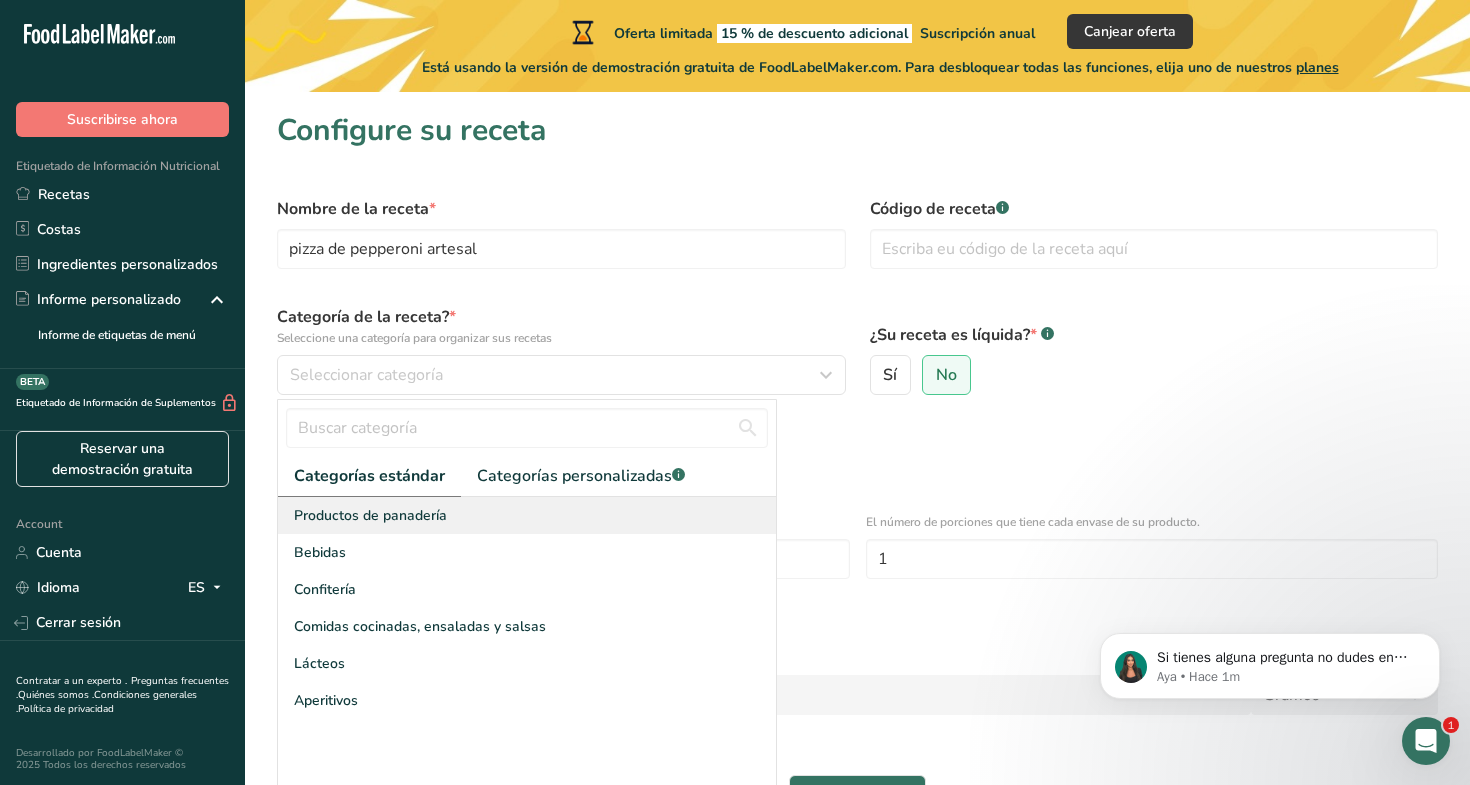 click on "Productos de panadería" at bounding box center (370, 515) 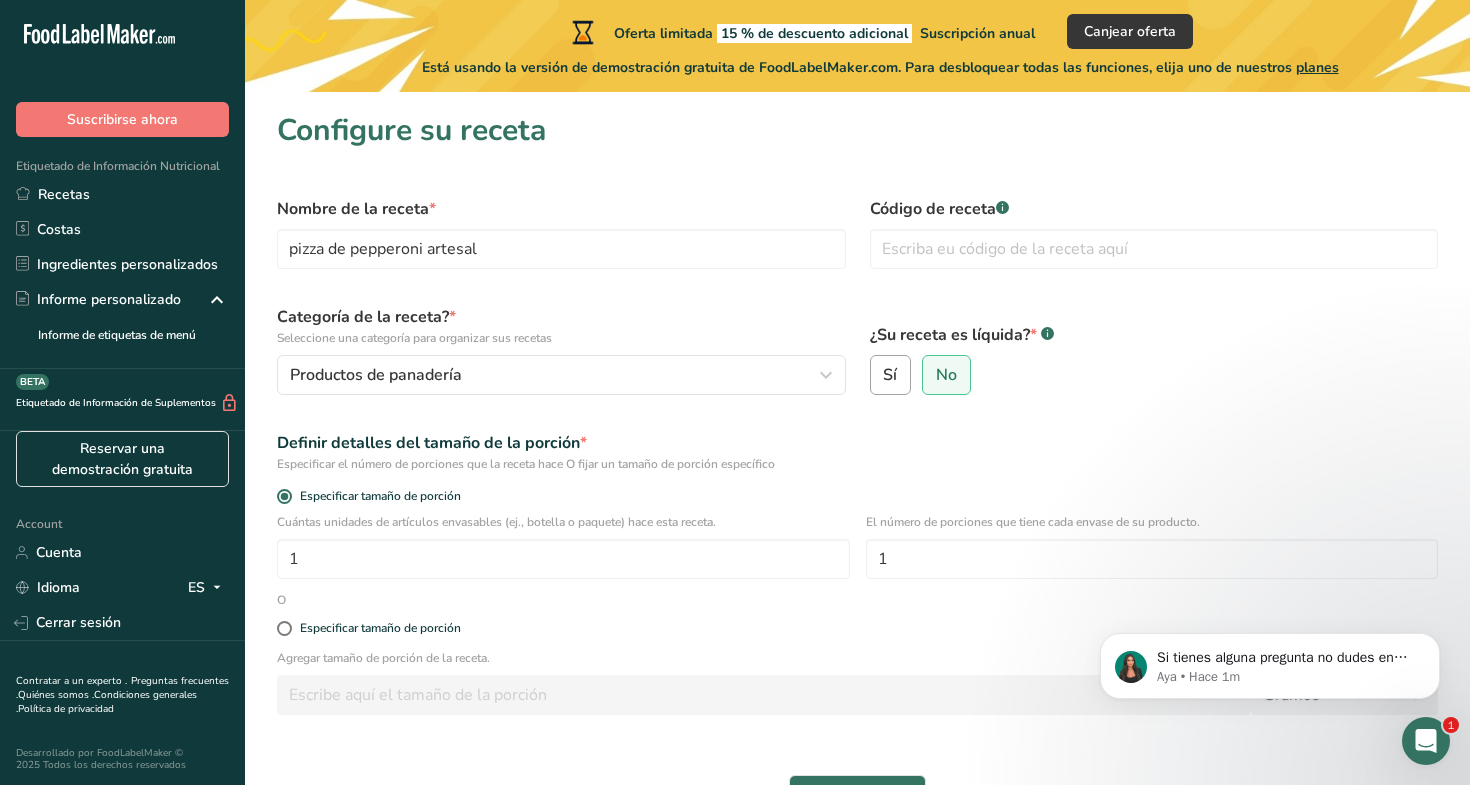 click on "Sí" at bounding box center (890, 375) 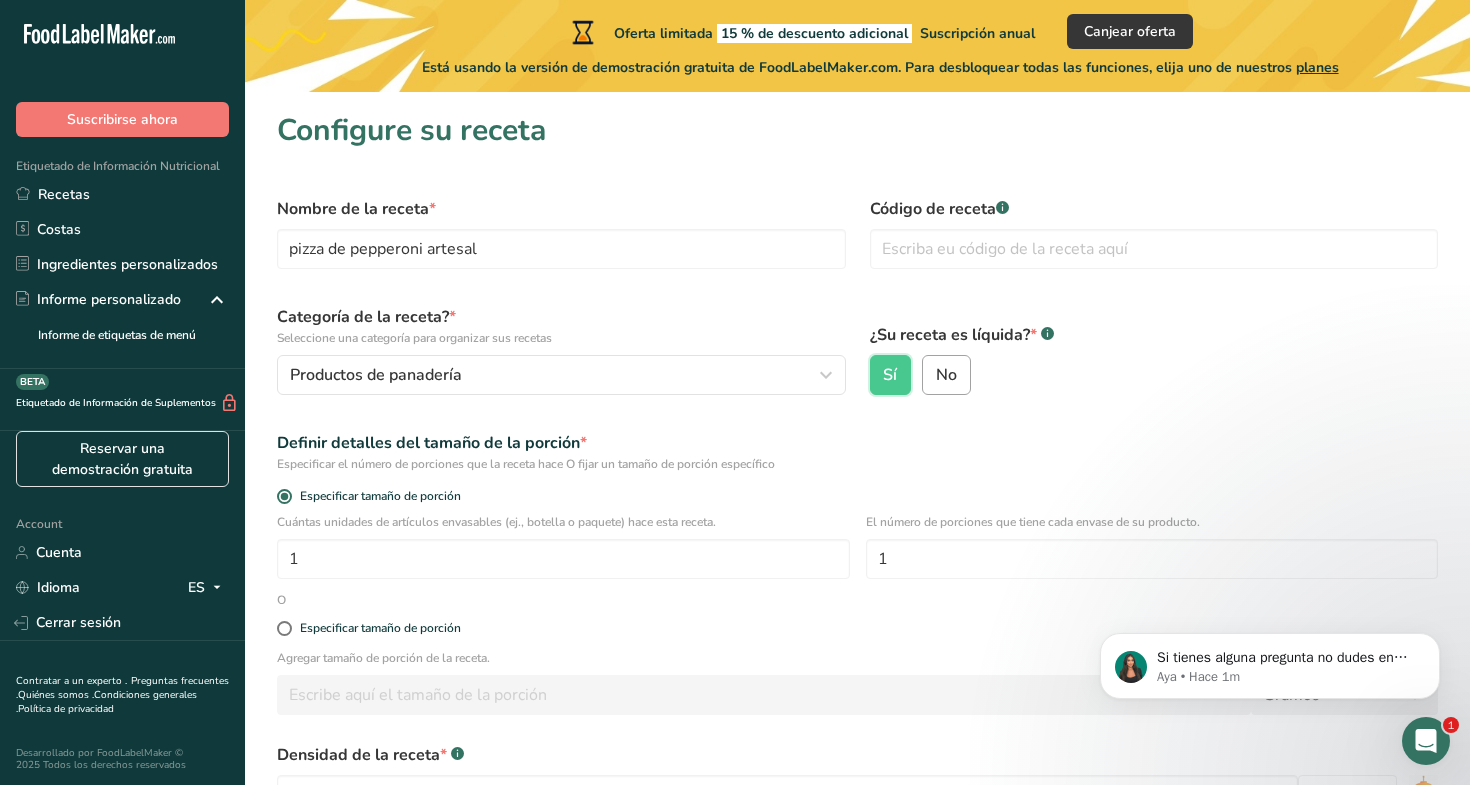 click on "No" at bounding box center [946, 375] 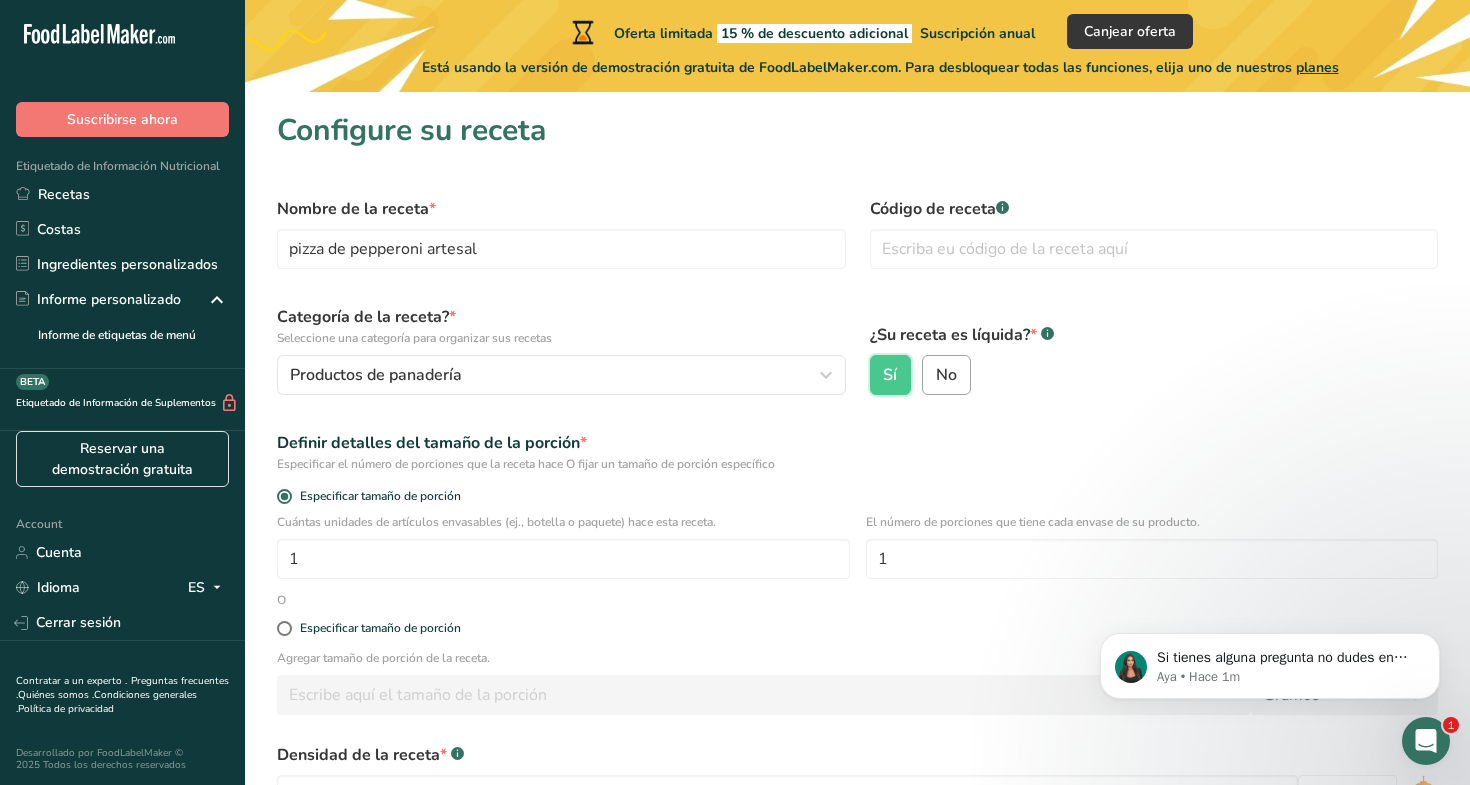 click on "No" at bounding box center (929, 375) 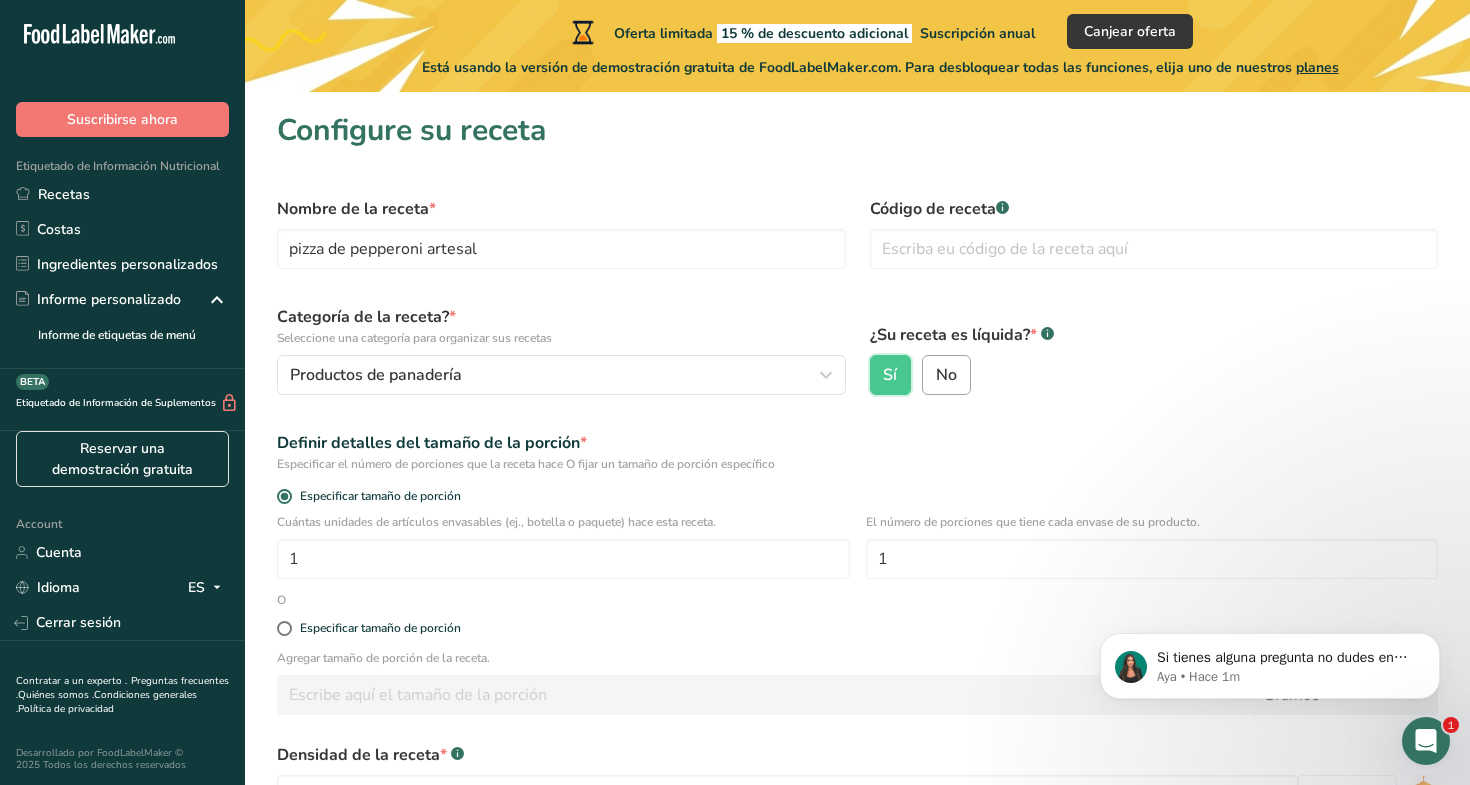radio on "true" 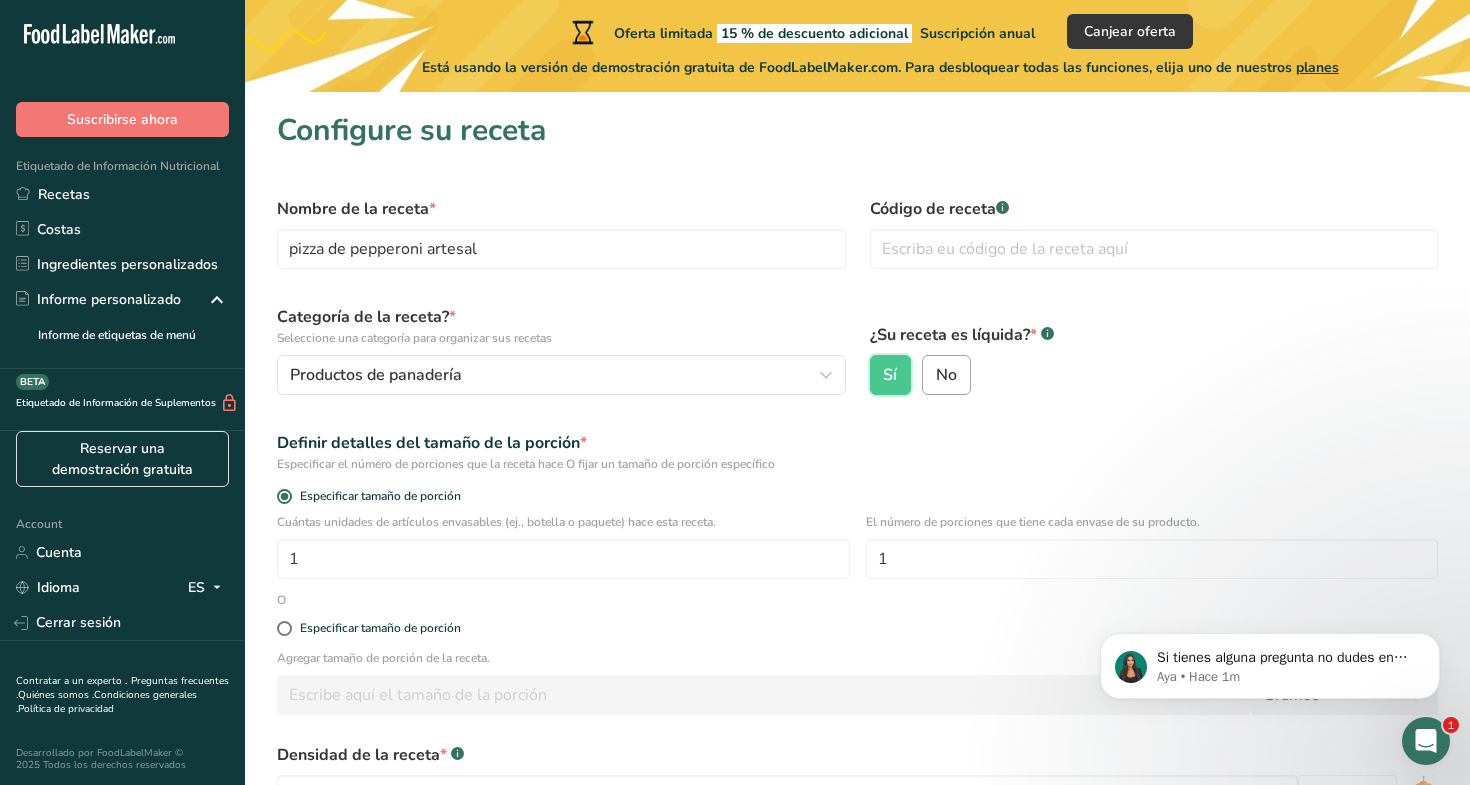 radio on "false" 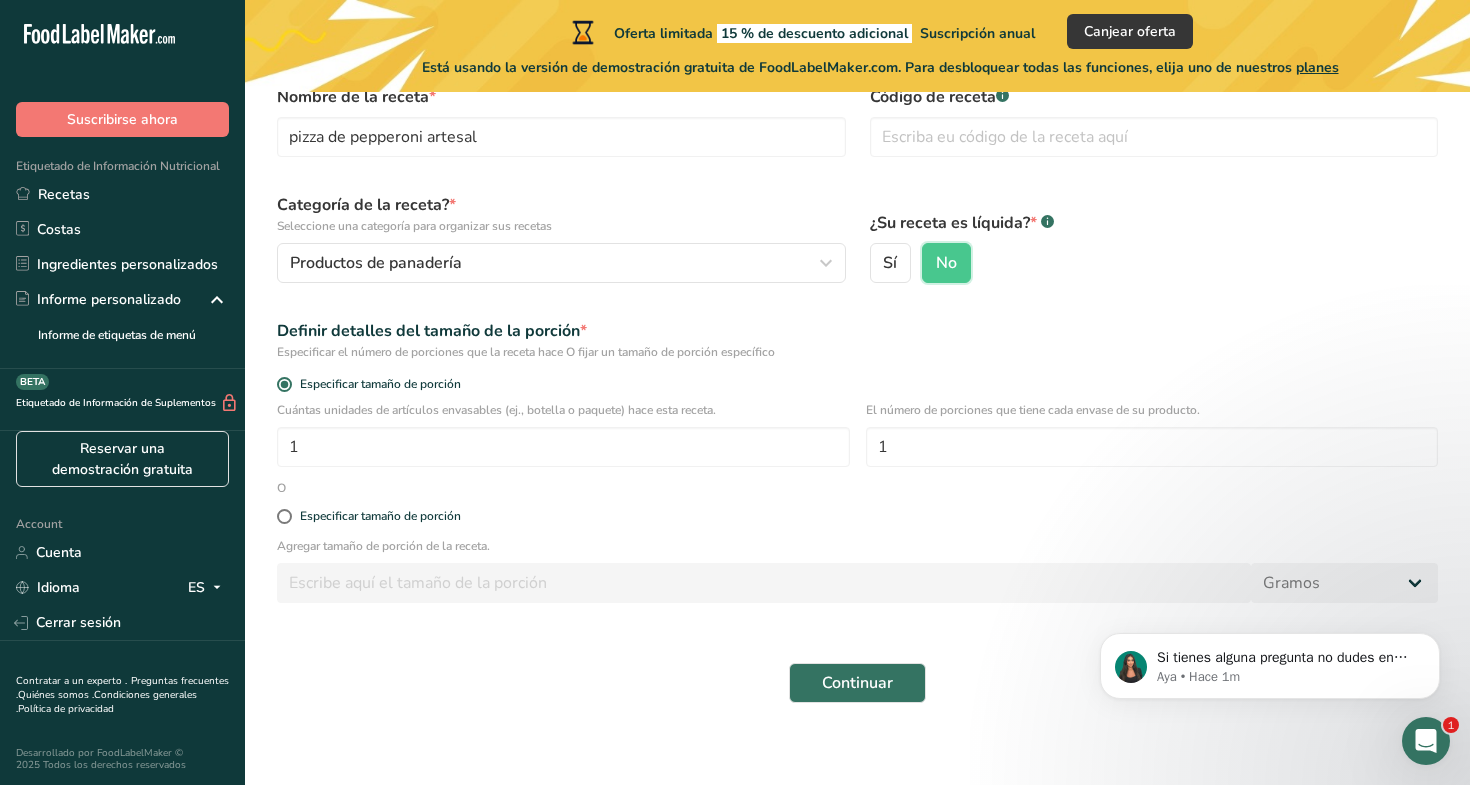 scroll, scrollTop: 126, scrollLeft: 0, axis: vertical 